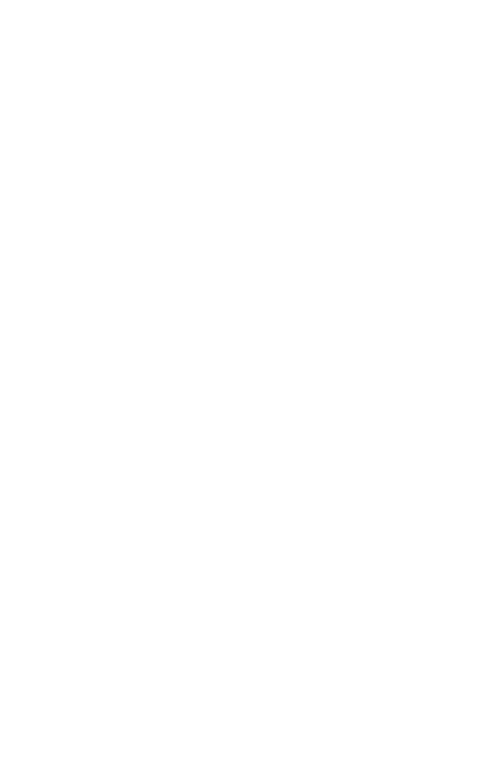 scroll, scrollTop: 0, scrollLeft: 0, axis: both 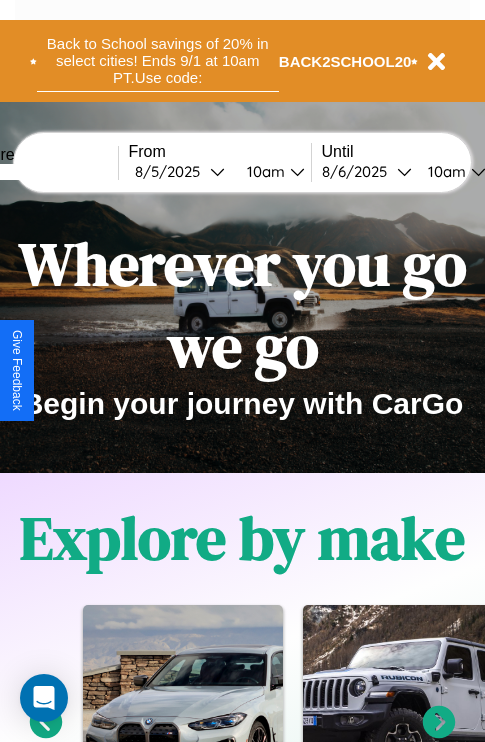 click on "Back to School savings of 20% in select cities! Ends 9/1 at 10am PT.  Use code:" at bounding box center (158, 61) 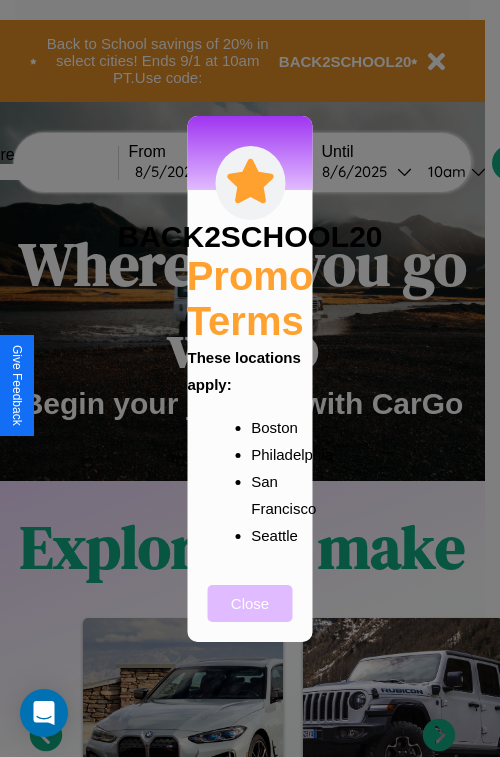 click on "Close" at bounding box center (250, 603) 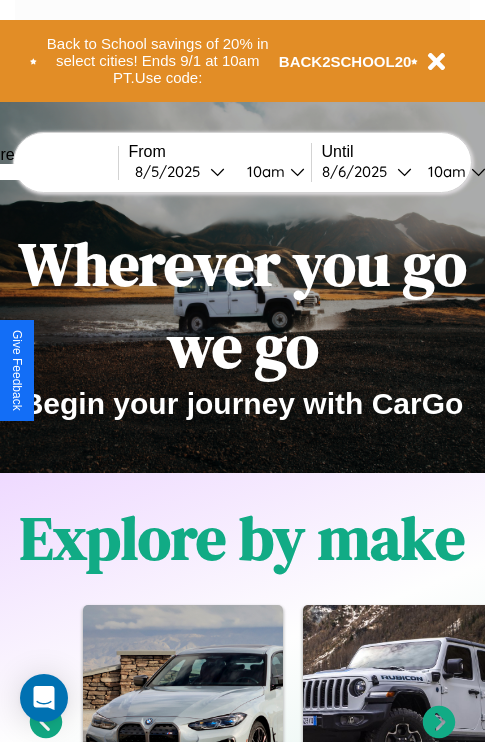 click at bounding box center [43, 172] 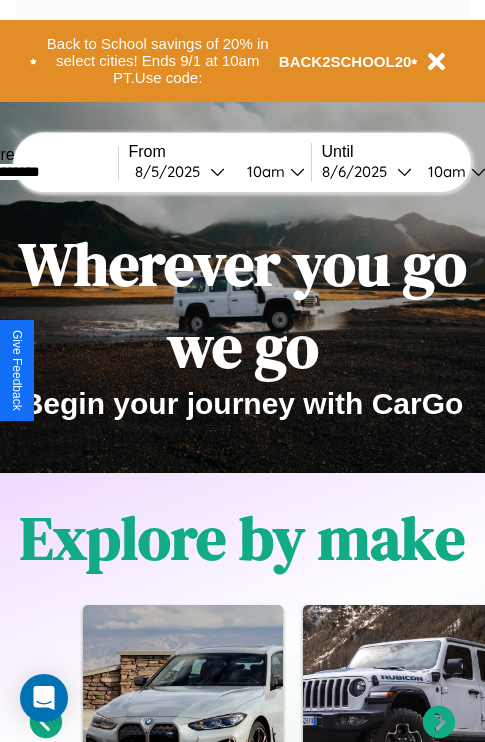 type on "**********" 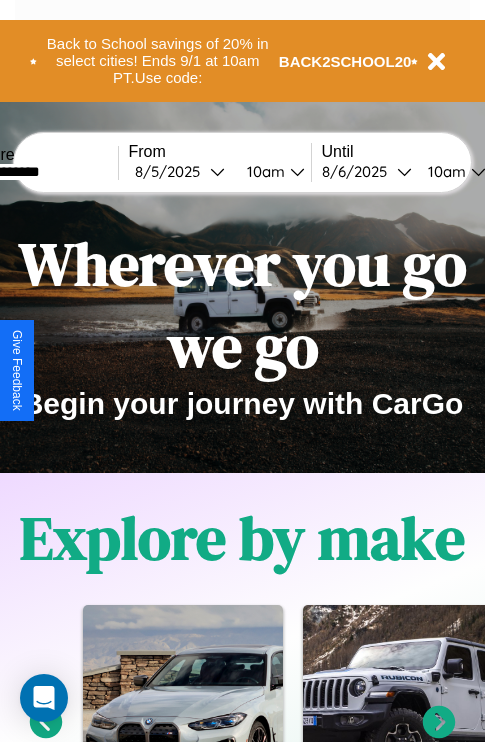 click on "8 / 5 / 2025" at bounding box center [172, 171] 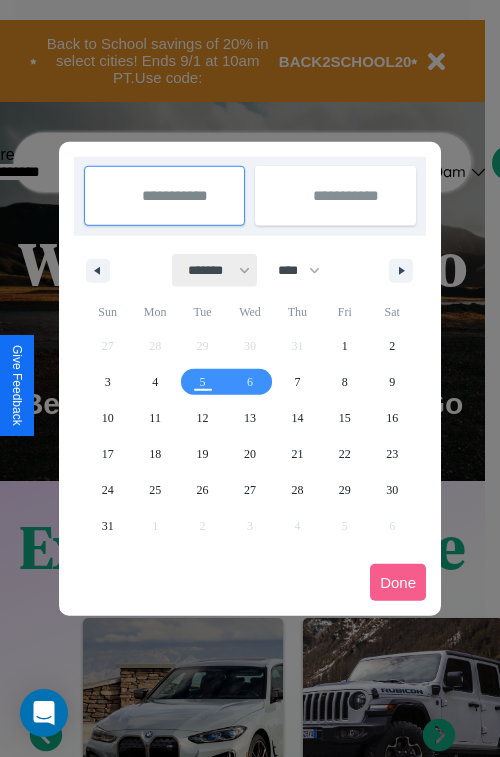 click on "******* ******** ***** ***** *** **** **** ****** ********* ******* ******** ********" at bounding box center (215, 270) 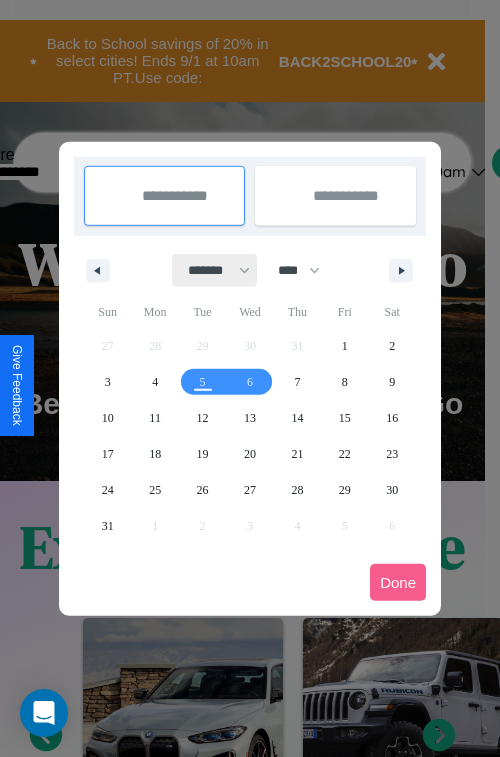 select on "*" 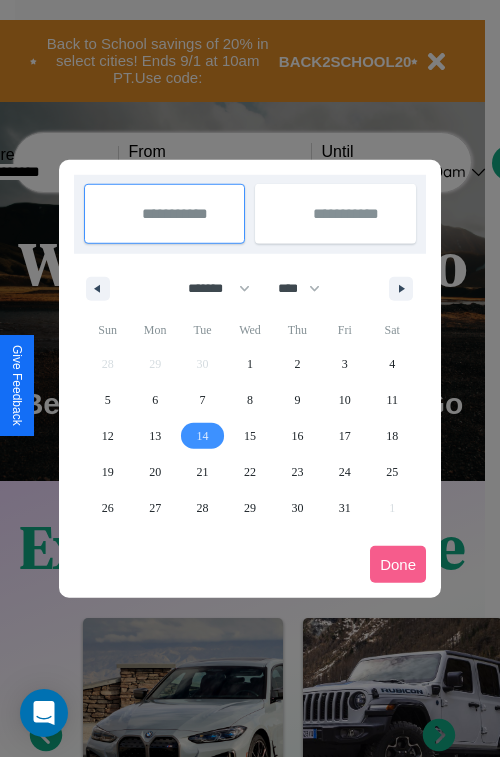 click on "14" at bounding box center [203, 436] 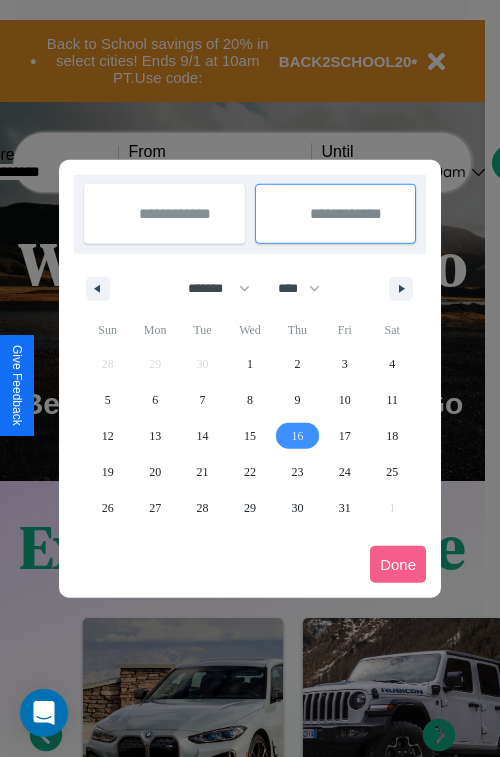 click on "16" at bounding box center (297, 436) 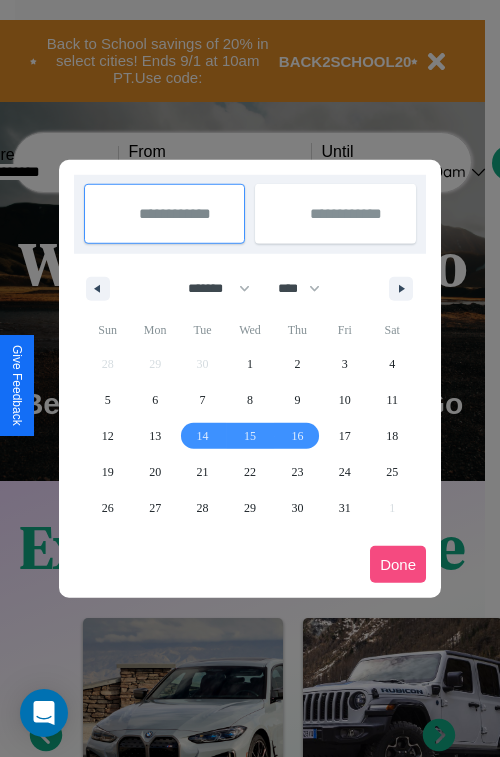 click on "Done" at bounding box center [398, 564] 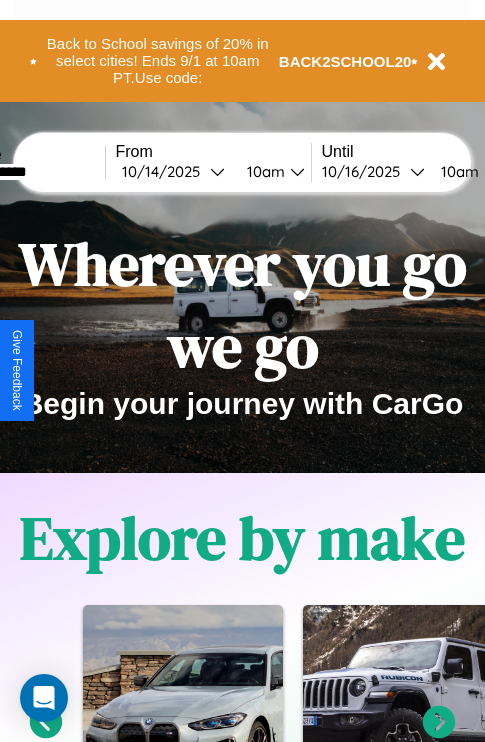 click on "10am" at bounding box center [263, 171] 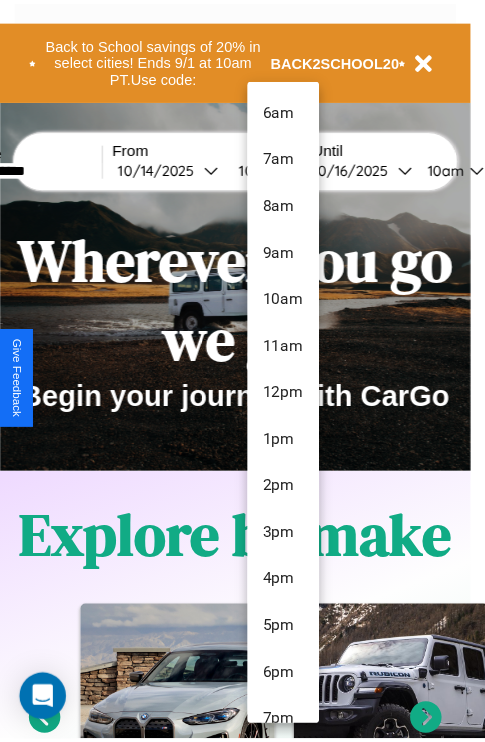 scroll, scrollTop: 163, scrollLeft: 0, axis: vertical 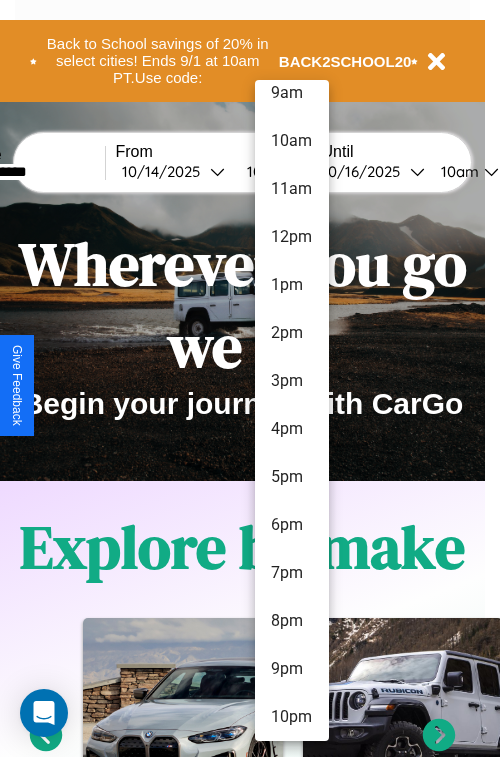 click on "10pm" at bounding box center [292, 717] 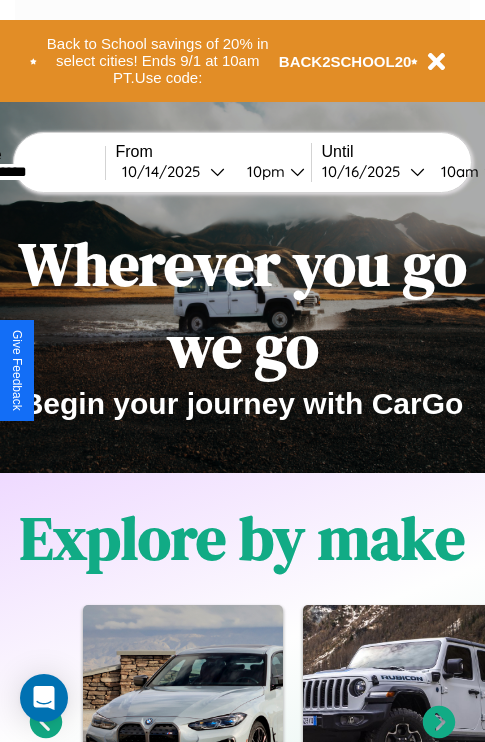 click on "10am" at bounding box center (457, 171) 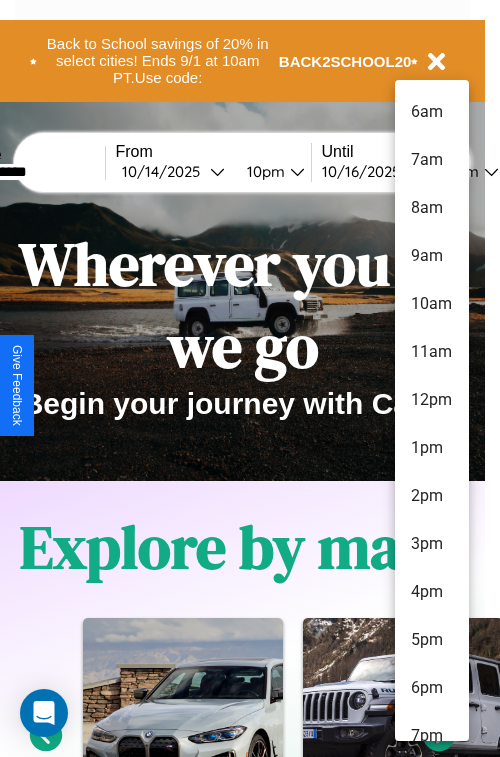 click on "10am" at bounding box center [432, 304] 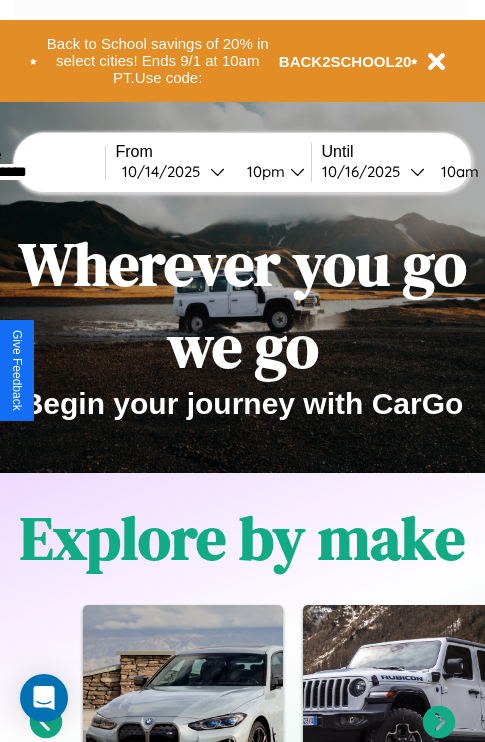 scroll, scrollTop: 0, scrollLeft: 80, axis: horizontal 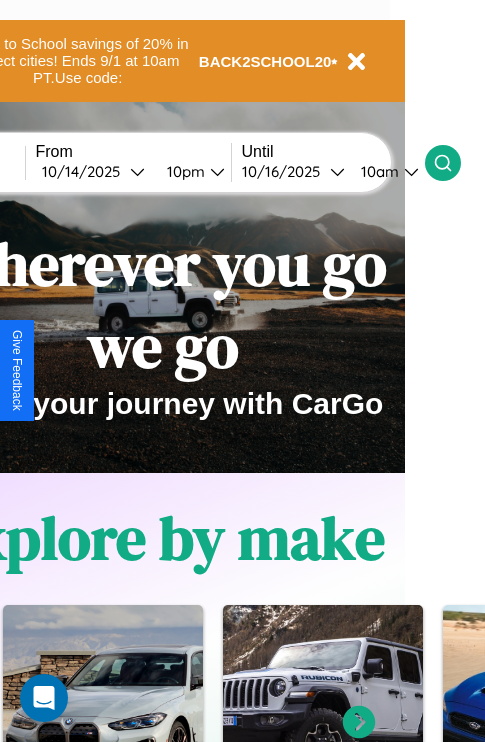 click 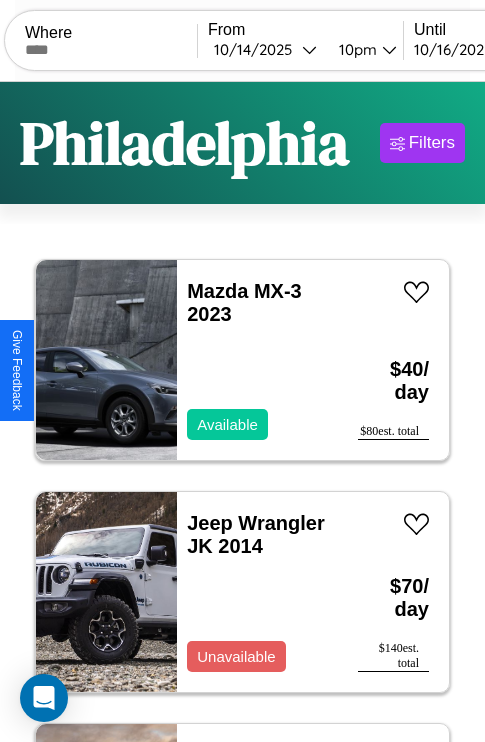 scroll, scrollTop: 95, scrollLeft: 0, axis: vertical 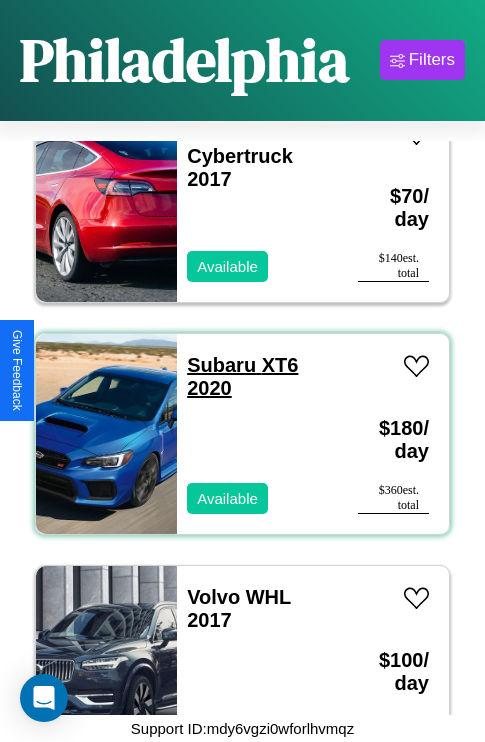 click on "Subaru   XT6   2020" at bounding box center [242, 376] 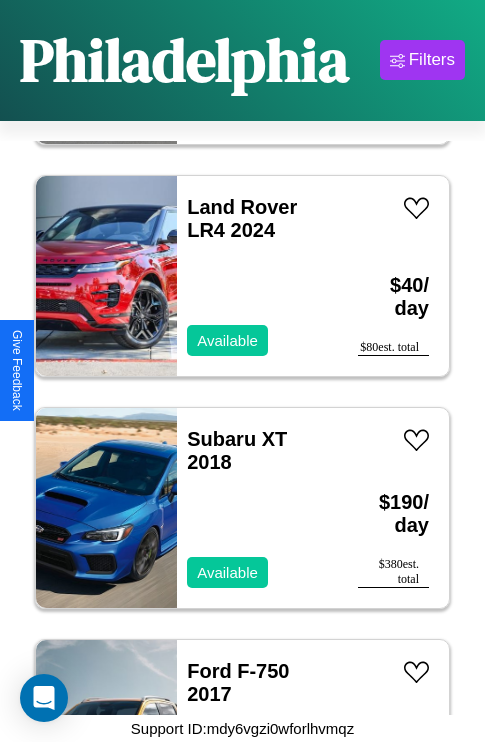 scroll, scrollTop: 6107, scrollLeft: 0, axis: vertical 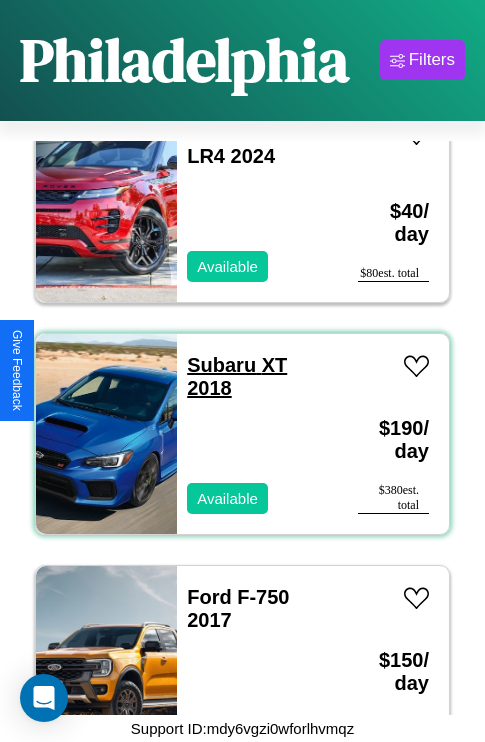 click on "Subaru   XT   2018" at bounding box center (237, 376) 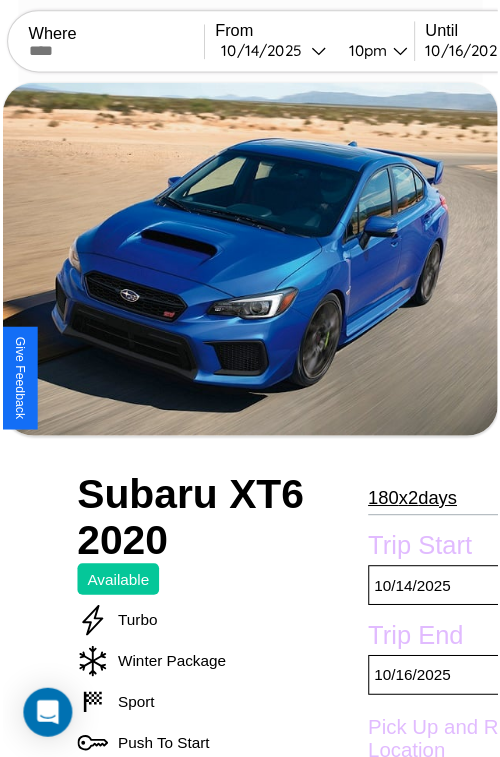 scroll, scrollTop: 203, scrollLeft: 88, axis: both 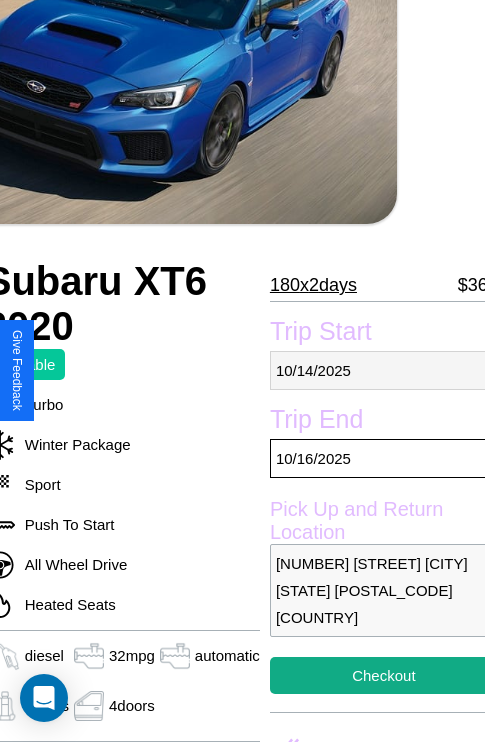 click on "[MM] / [DD] / [YYYY]" at bounding box center [384, 370] 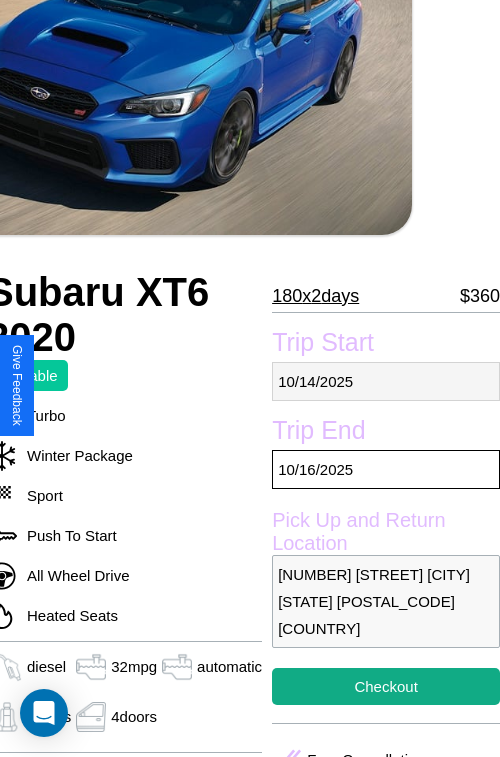 select on "*" 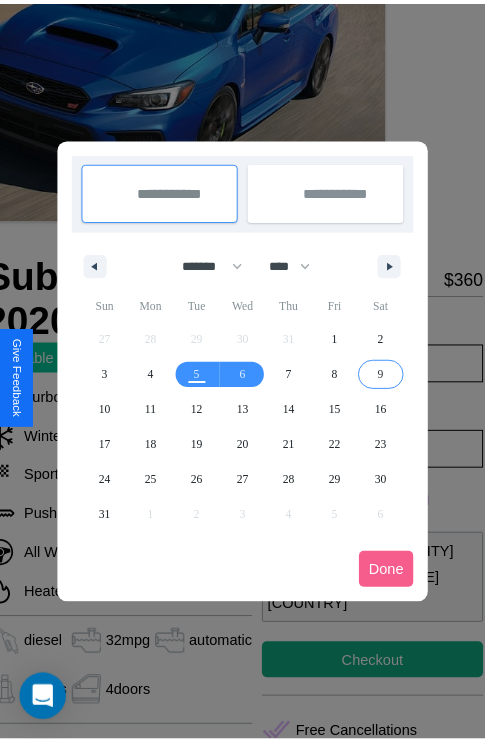 scroll, scrollTop: 0, scrollLeft: 88, axis: horizontal 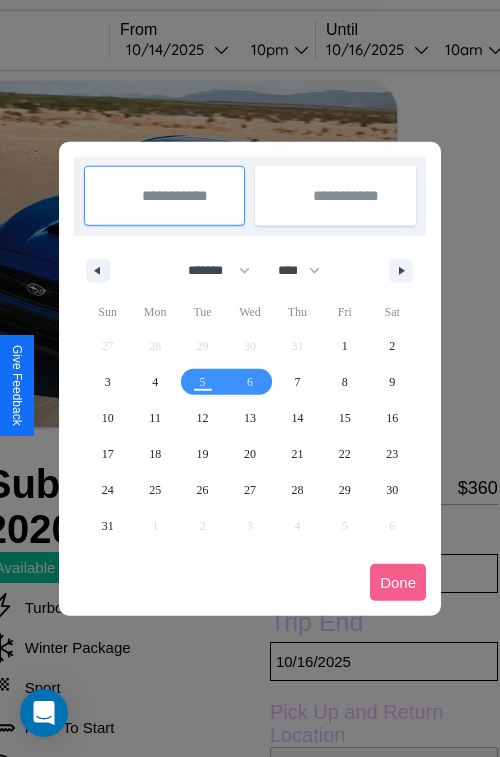 click at bounding box center (250, 378) 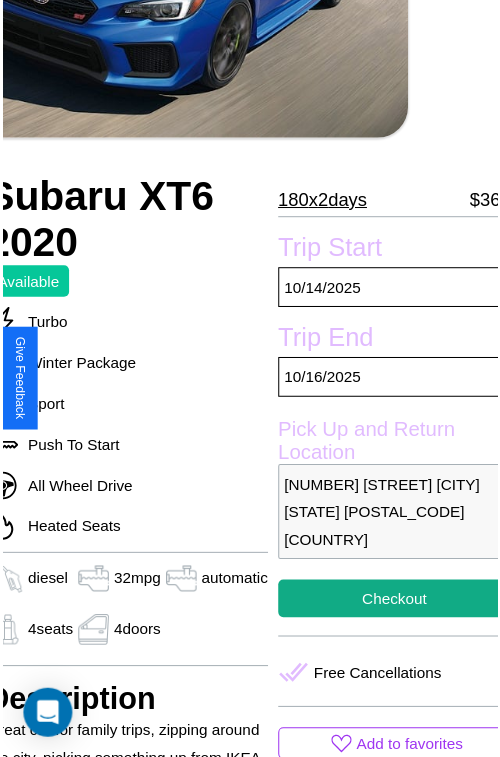 scroll, scrollTop: 650, scrollLeft: 88, axis: both 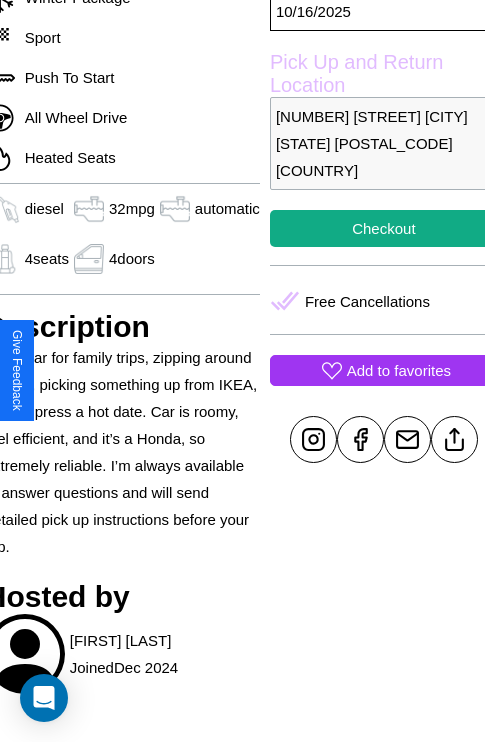 click on "Add to favorites" at bounding box center [399, 370] 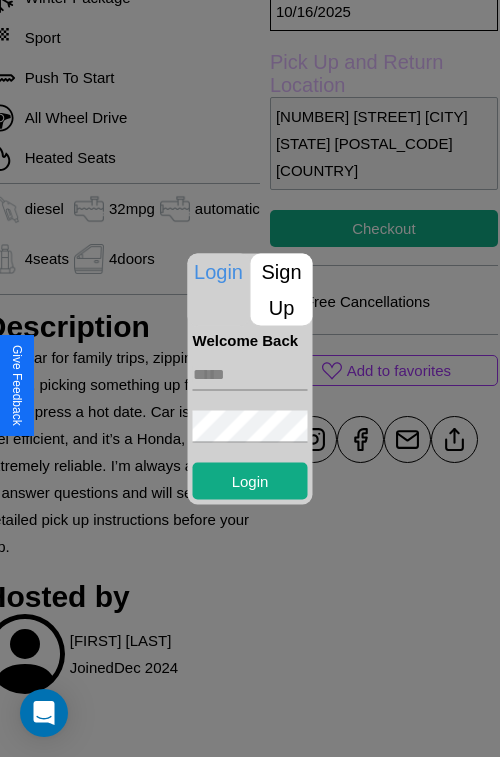 click on "Sign Up" at bounding box center [282, 289] 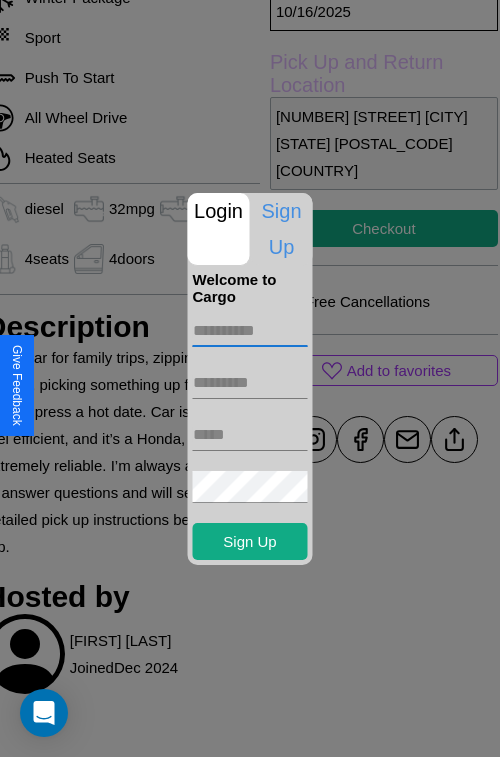 click at bounding box center (250, 331) 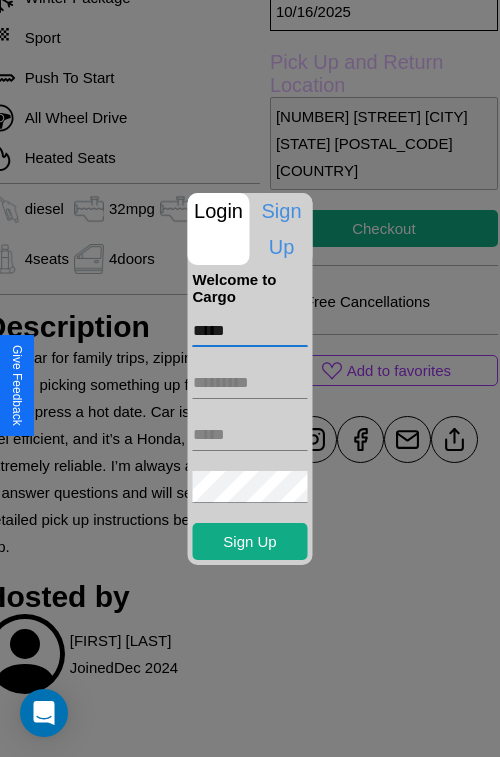 type on "*****" 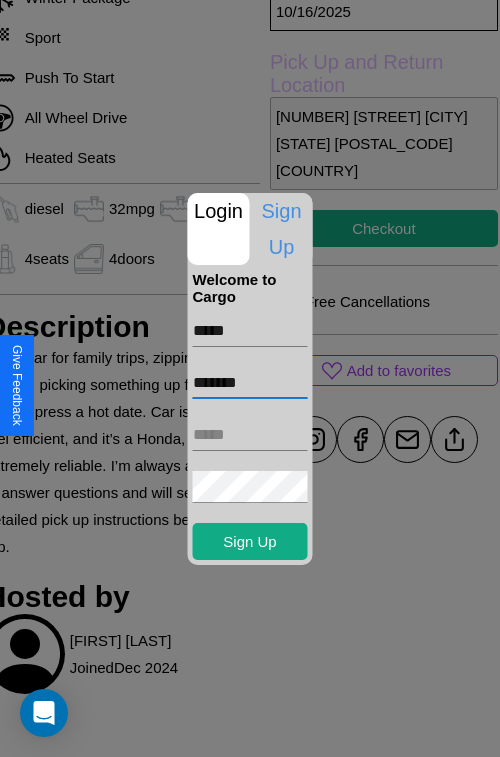 type on "*******" 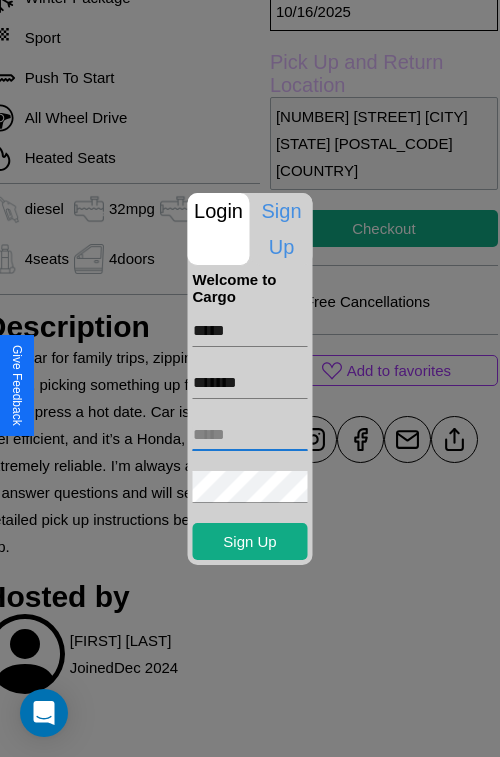 click at bounding box center [250, 435] 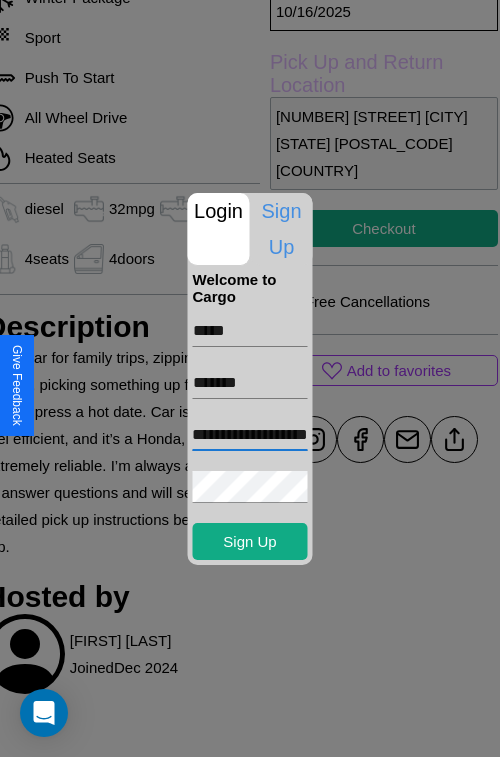 scroll, scrollTop: 0, scrollLeft: 61, axis: horizontal 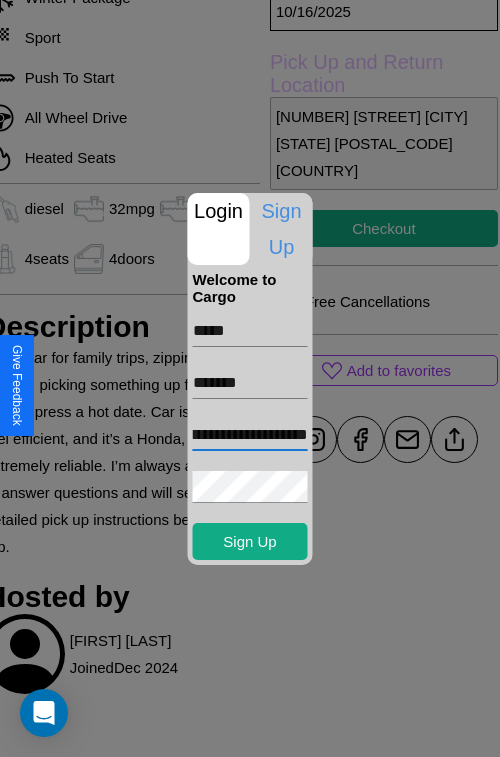 type on "**********" 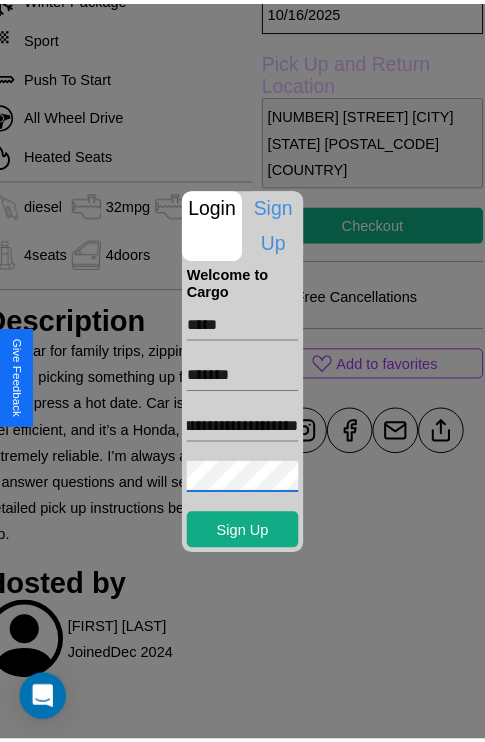 scroll, scrollTop: 0, scrollLeft: 0, axis: both 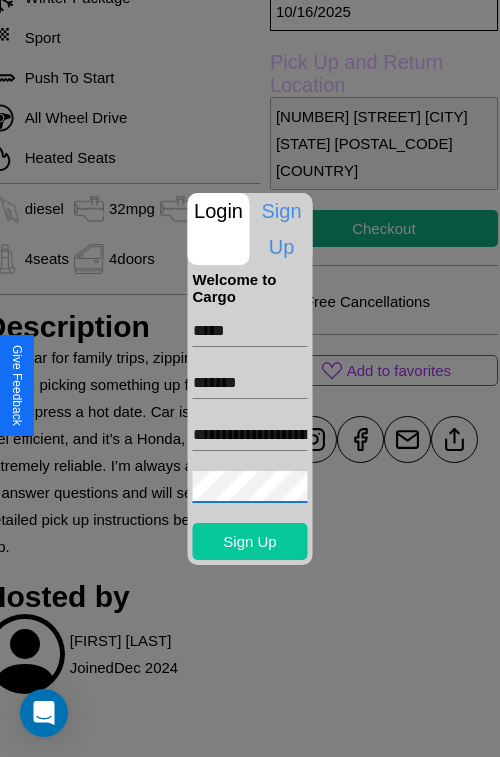click on "Sign Up" at bounding box center (250, 541) 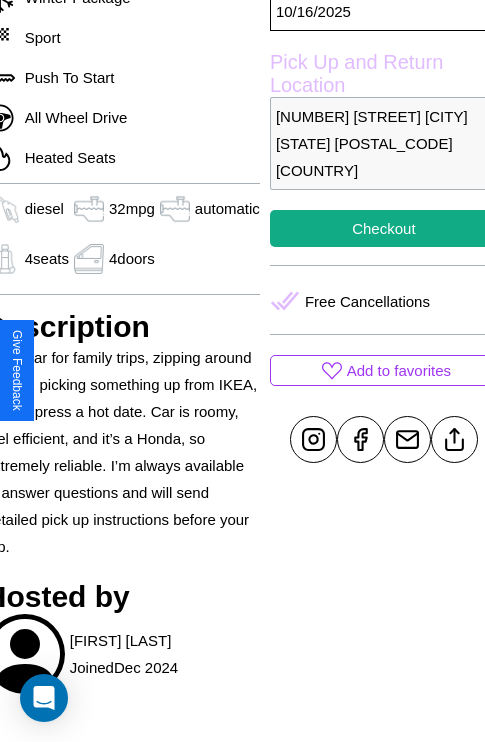 scroll, scrollTop: 650, scrollLeft: 88, axis: both 